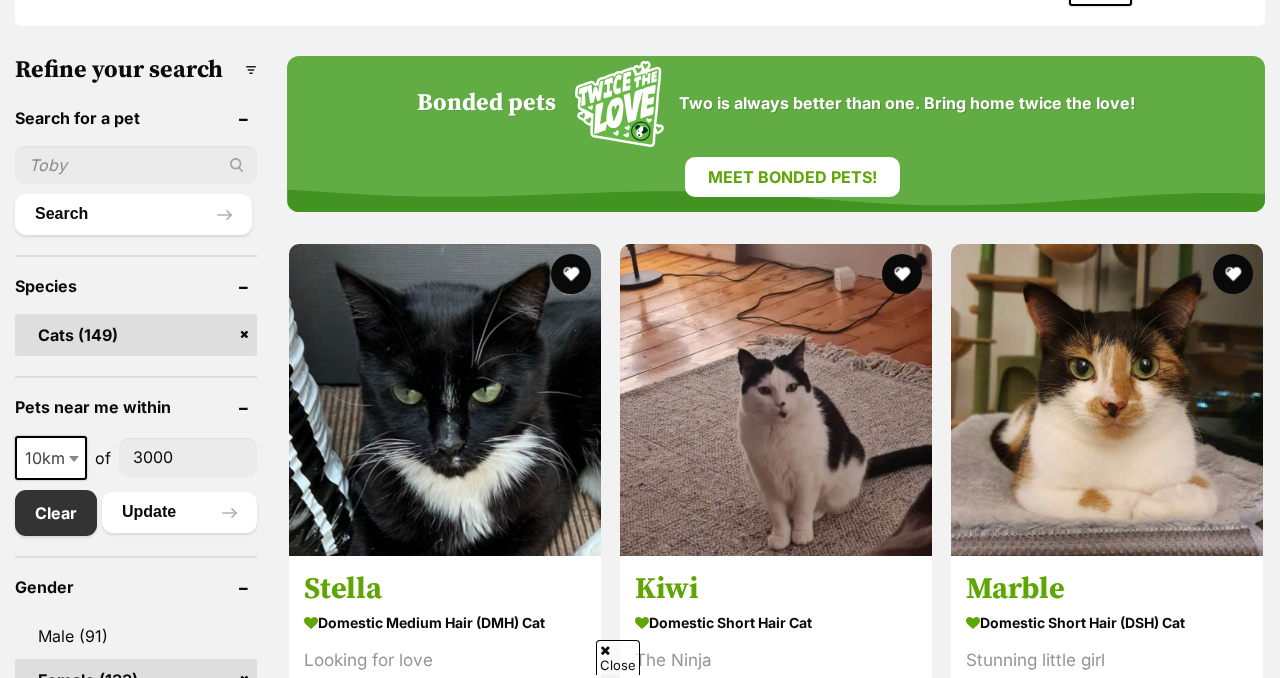 scroll, scrollTop: 0, scrollLeft: 0, axis: both 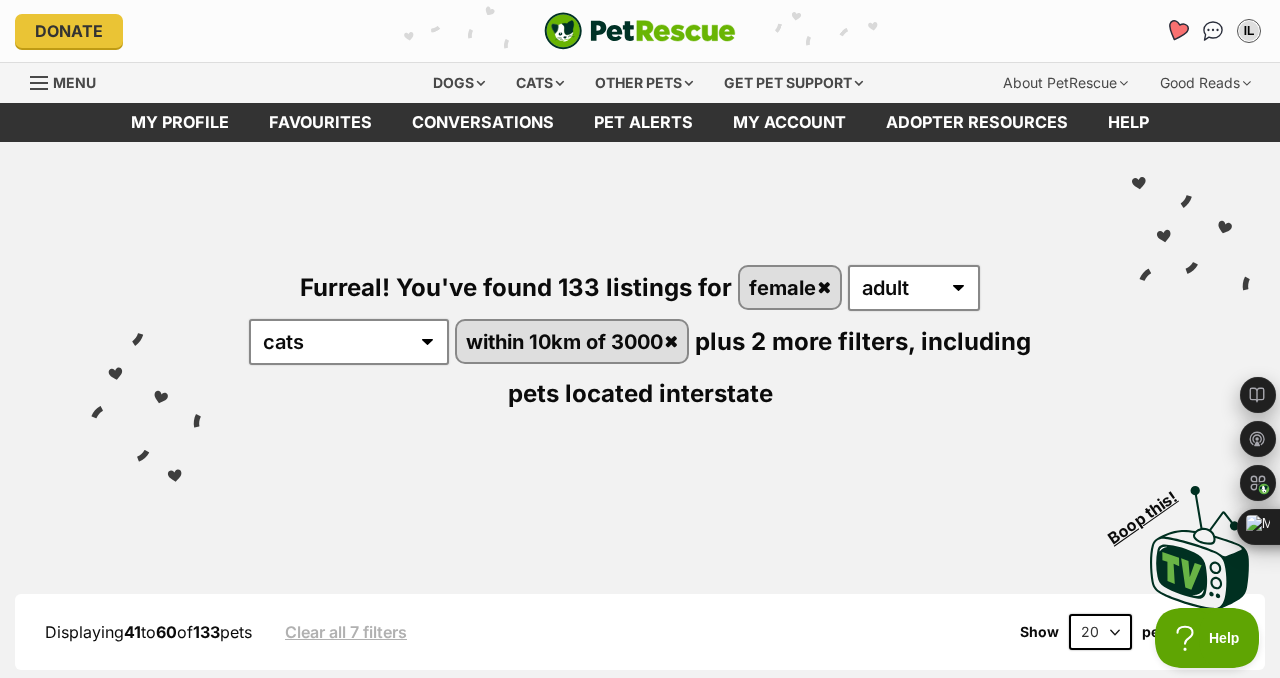 click at bounding box center [1177, 31] 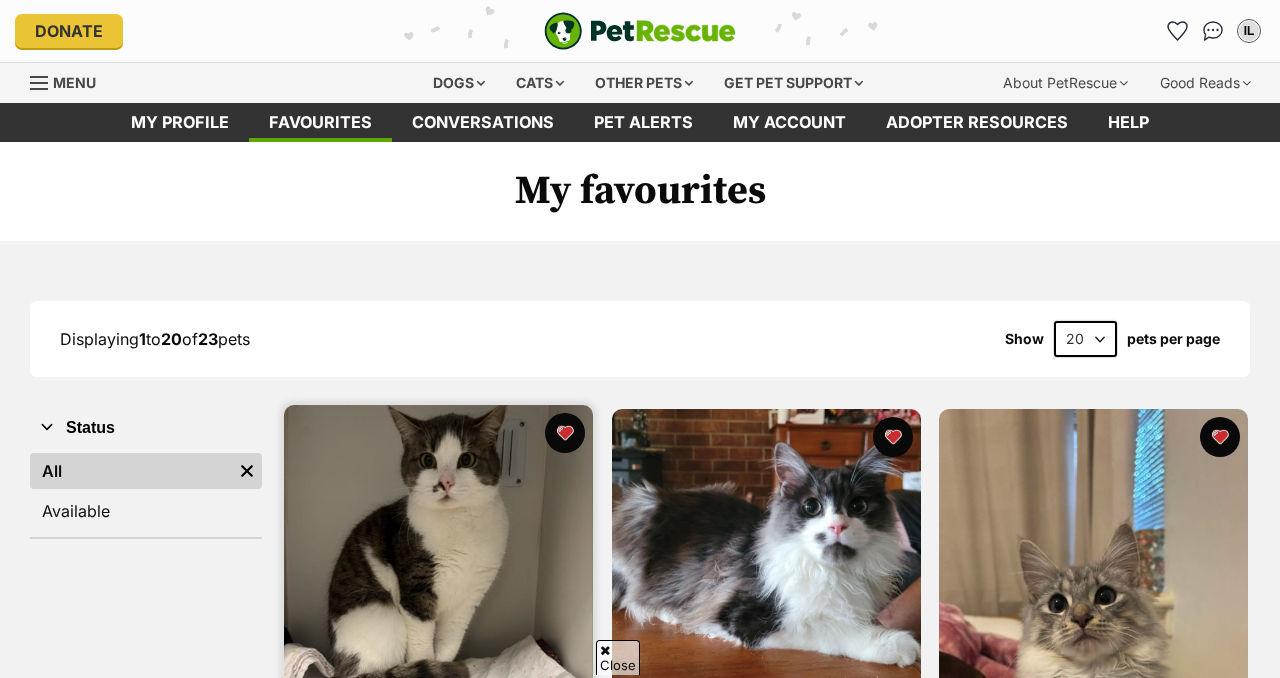scroll, scrollTop: 243, scrollLeft: 0, axis: vertical 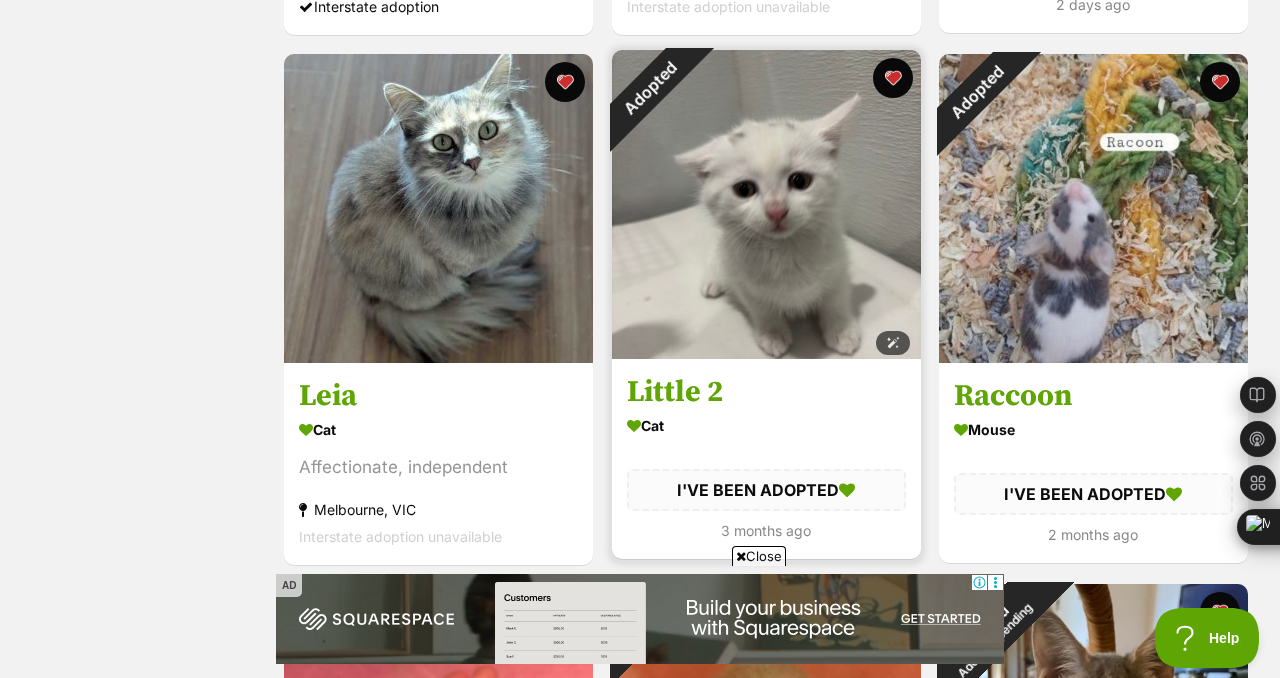 click at bounding box center [766, 204] 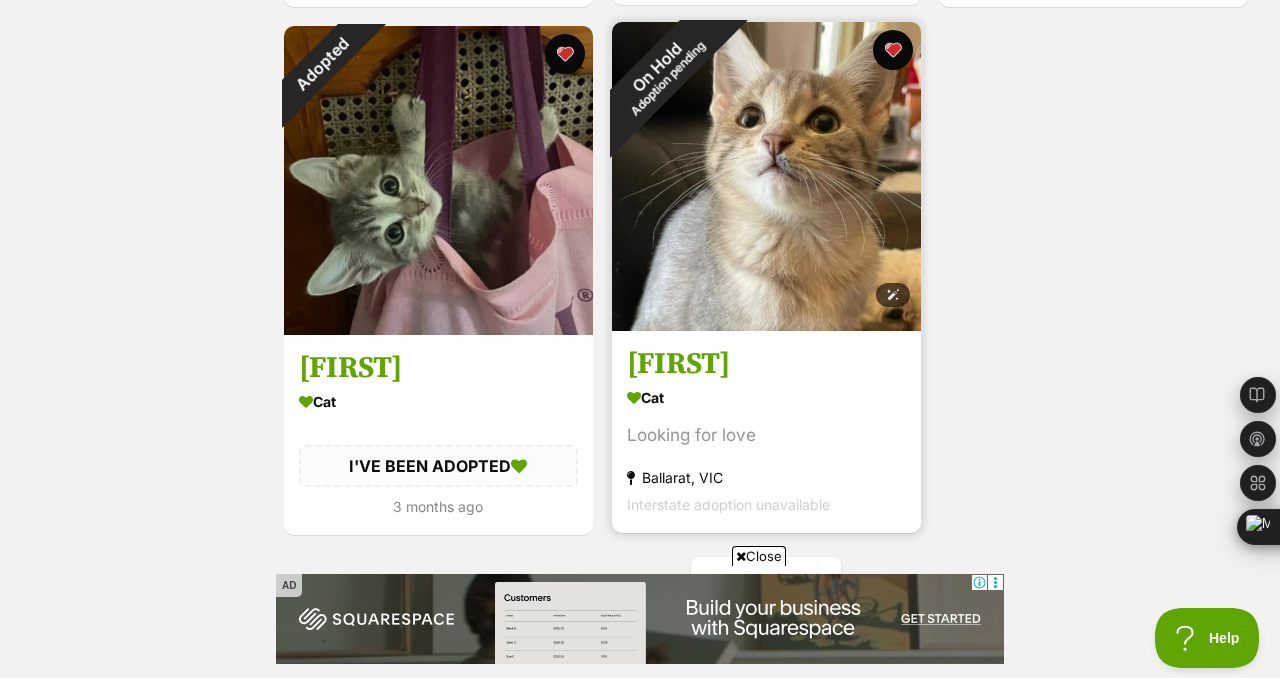 scroll, scrollTop: 3580, scrollLeft: 0, axis: vertical 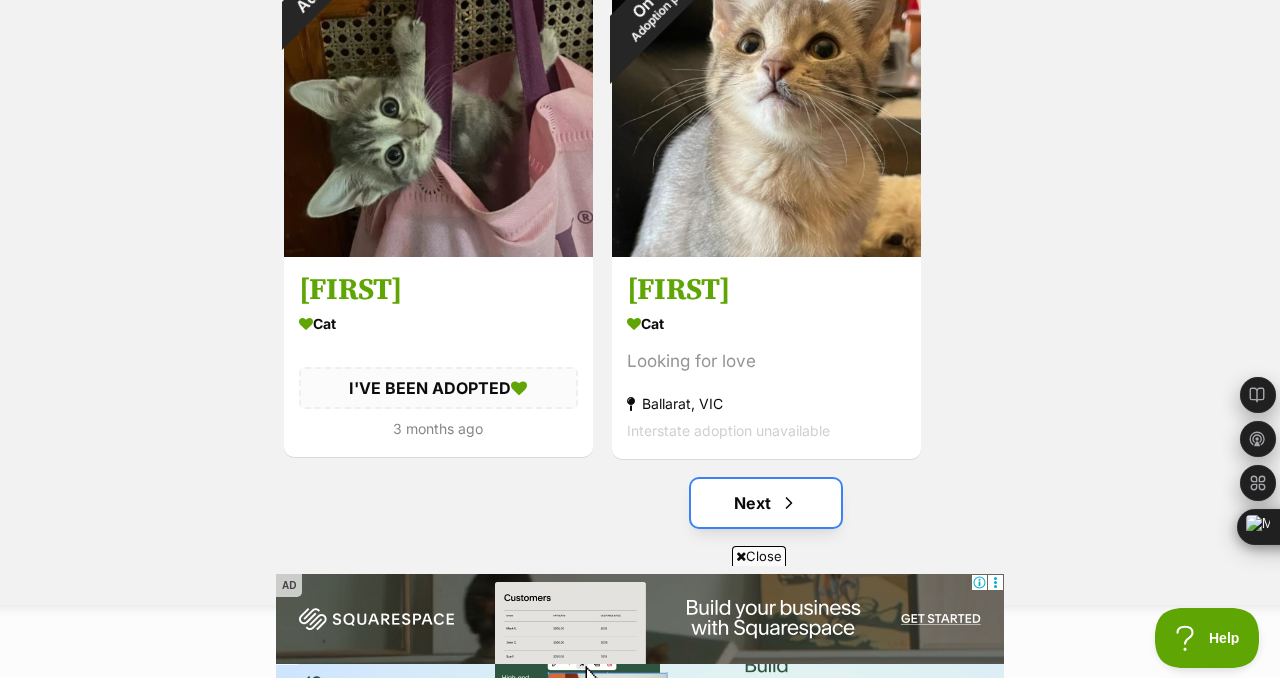 click on "Next" at bounding box center (766, 503) 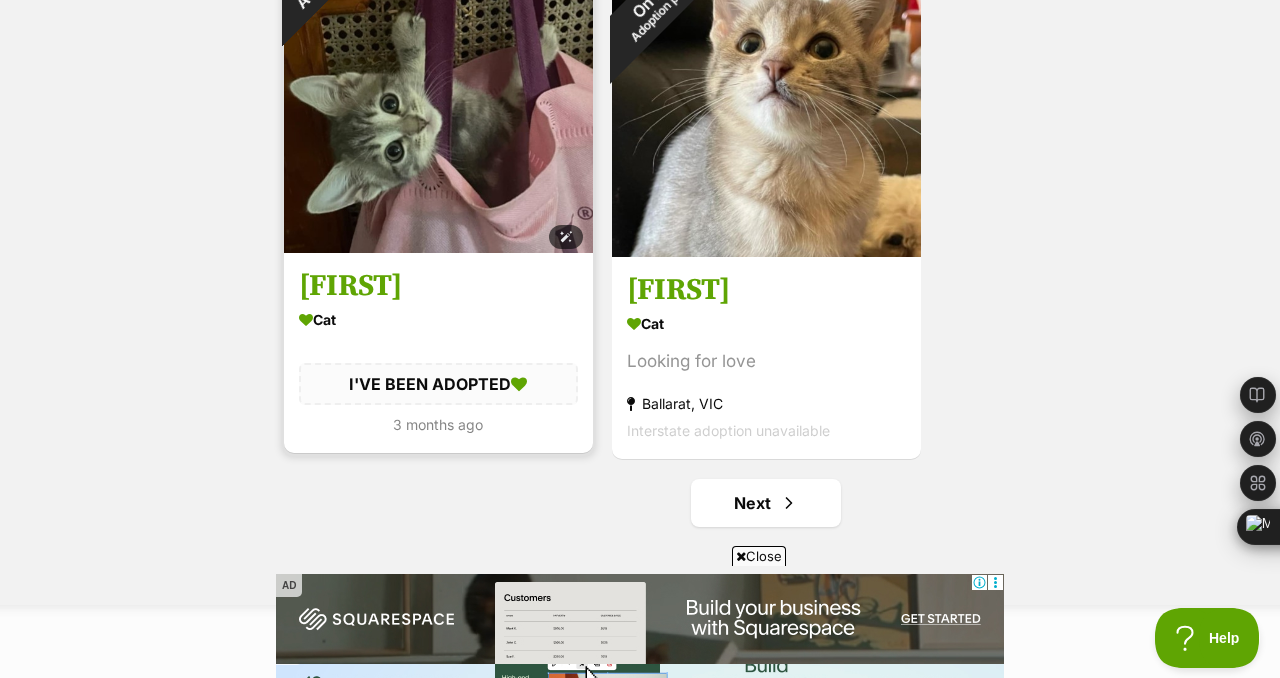 click at bounding box center [438, 98] 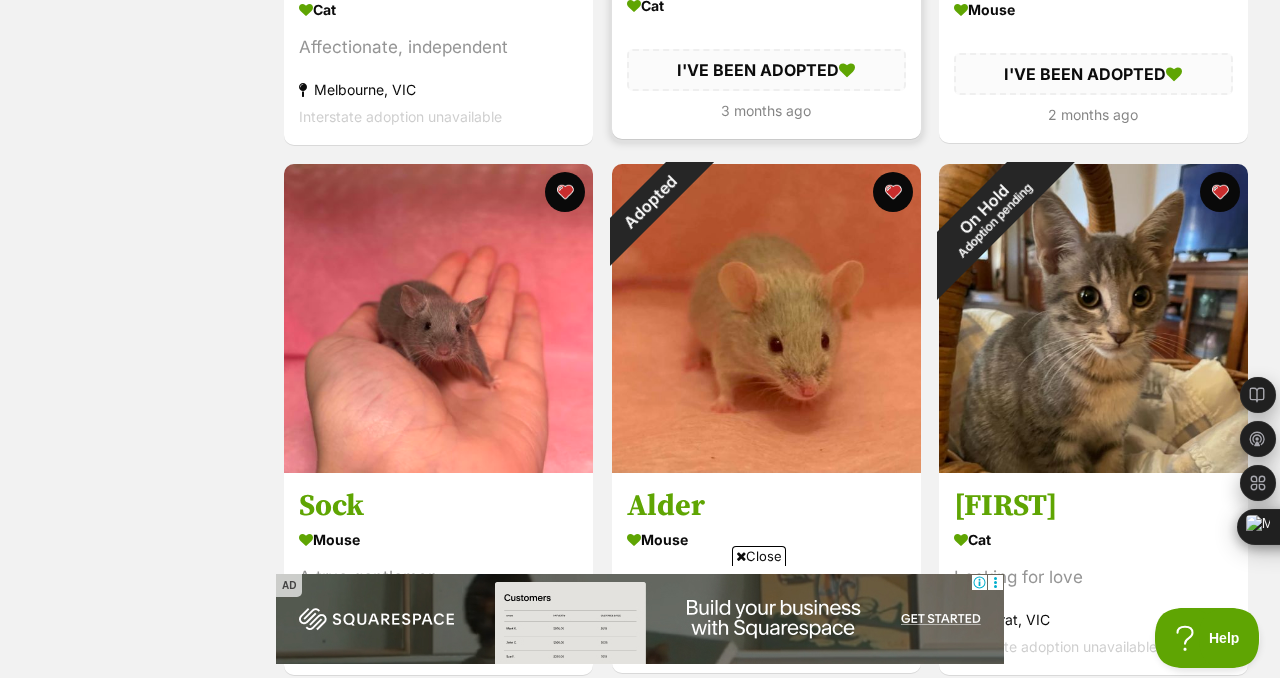scroll, scrollTop: 2898, scrollLeft: 0, axis: vertical 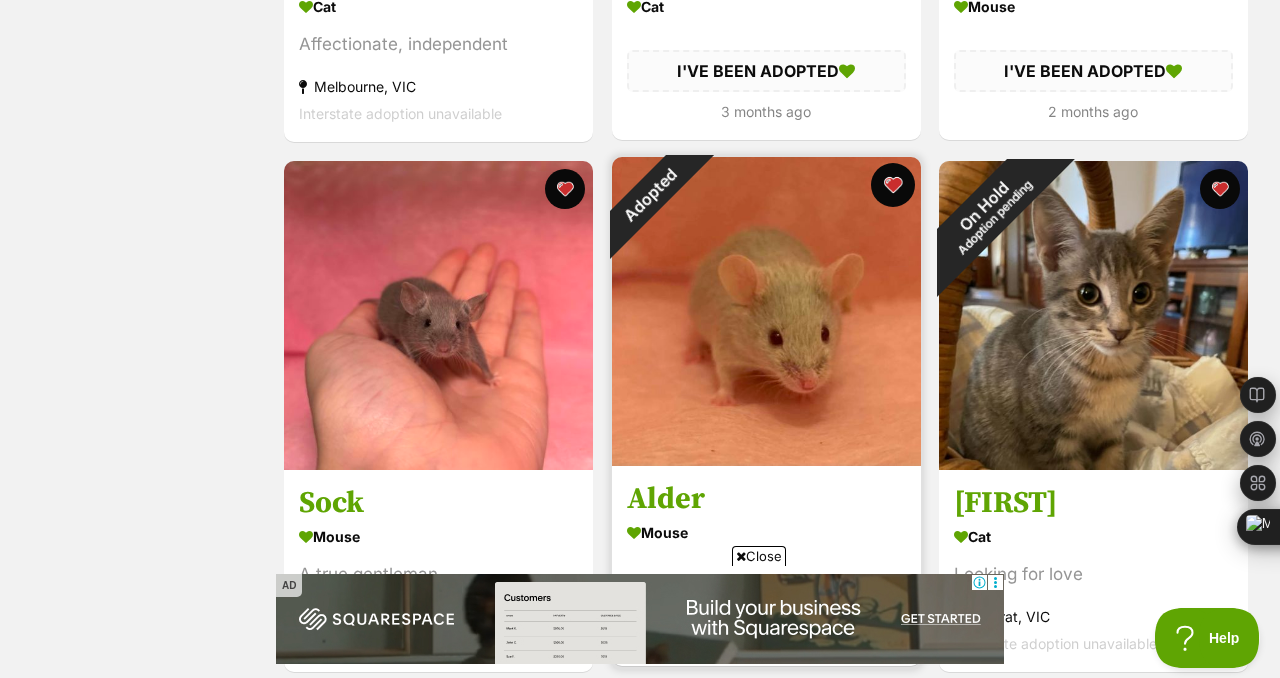 click at bounding box center [892, 185] 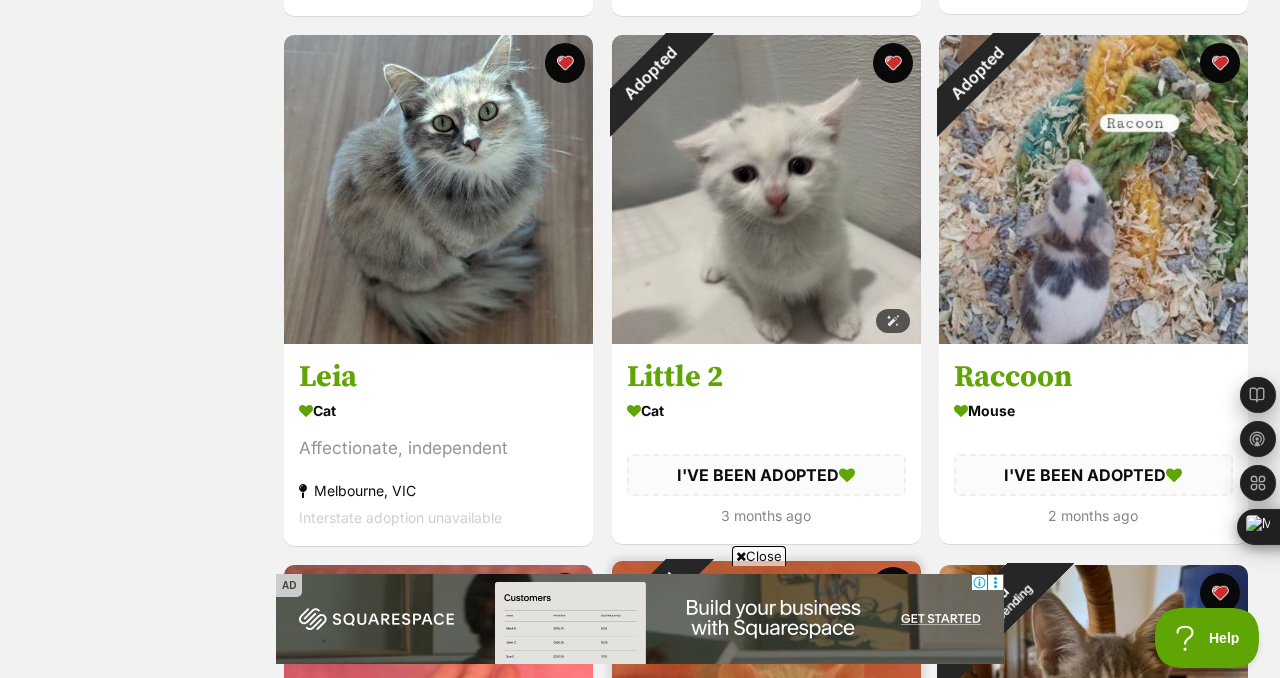 scroll, scrollTop: 2486, scrollLeft: 0, axis: vertical 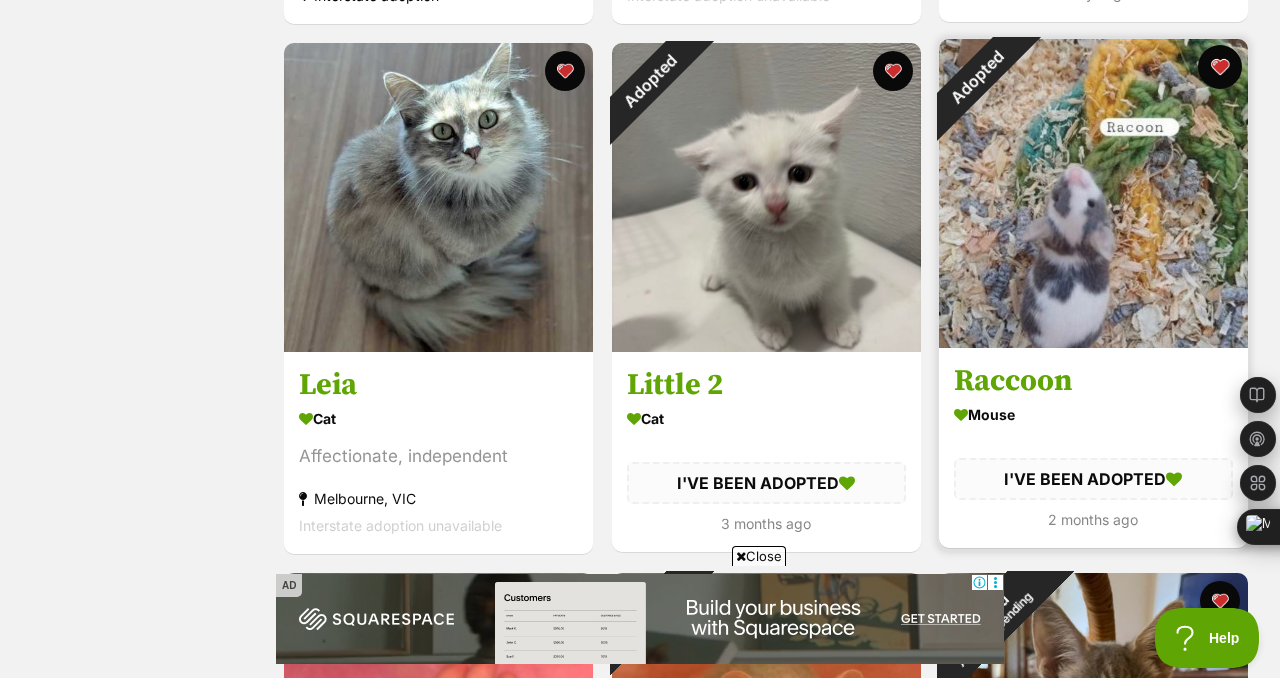 click at bounding box center [1220, 67] 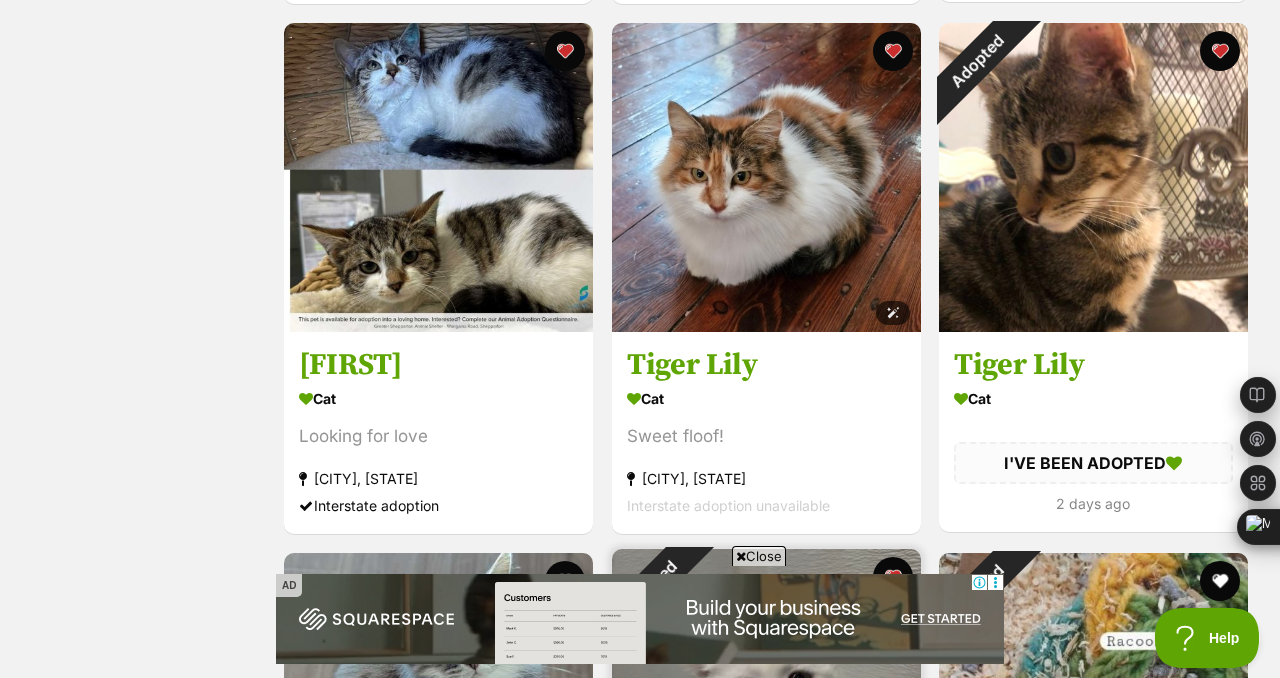 scroll, scrollTop: 1971, scrollLeft: 0, axis: vertical 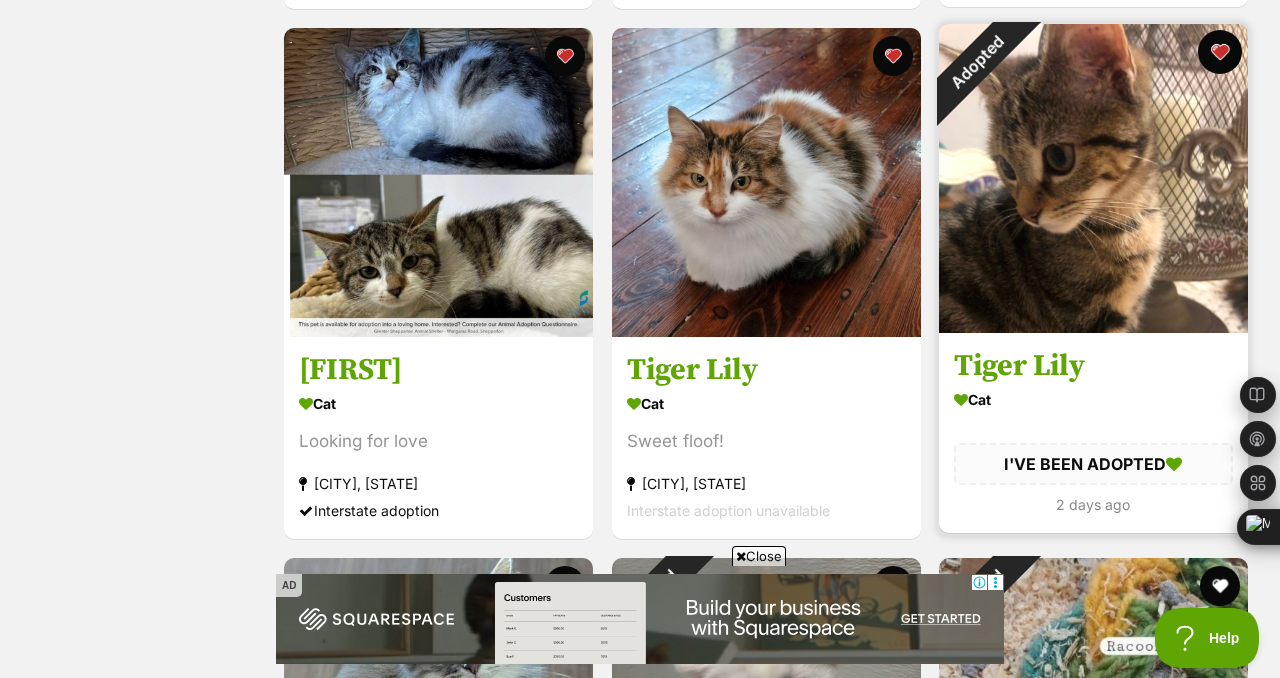 click at bounding box center (1220, 52) 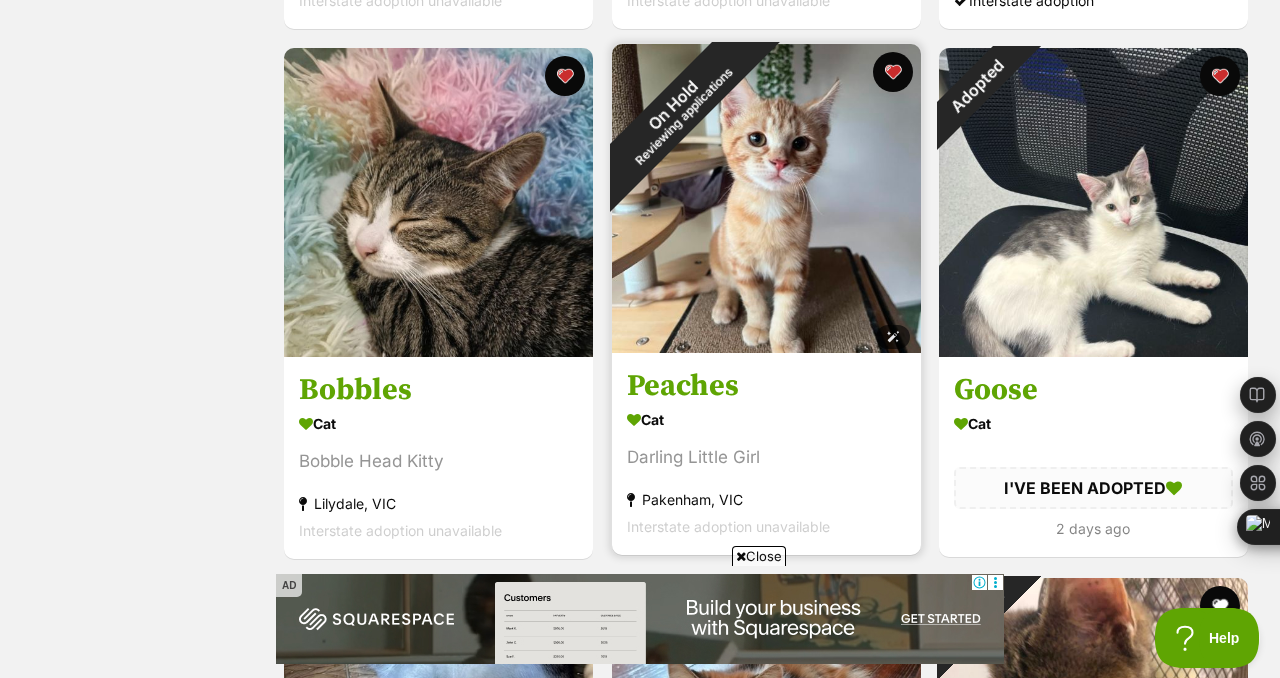scroll, scrollTop: 1415, scrollLeft: 0, axis: vertical 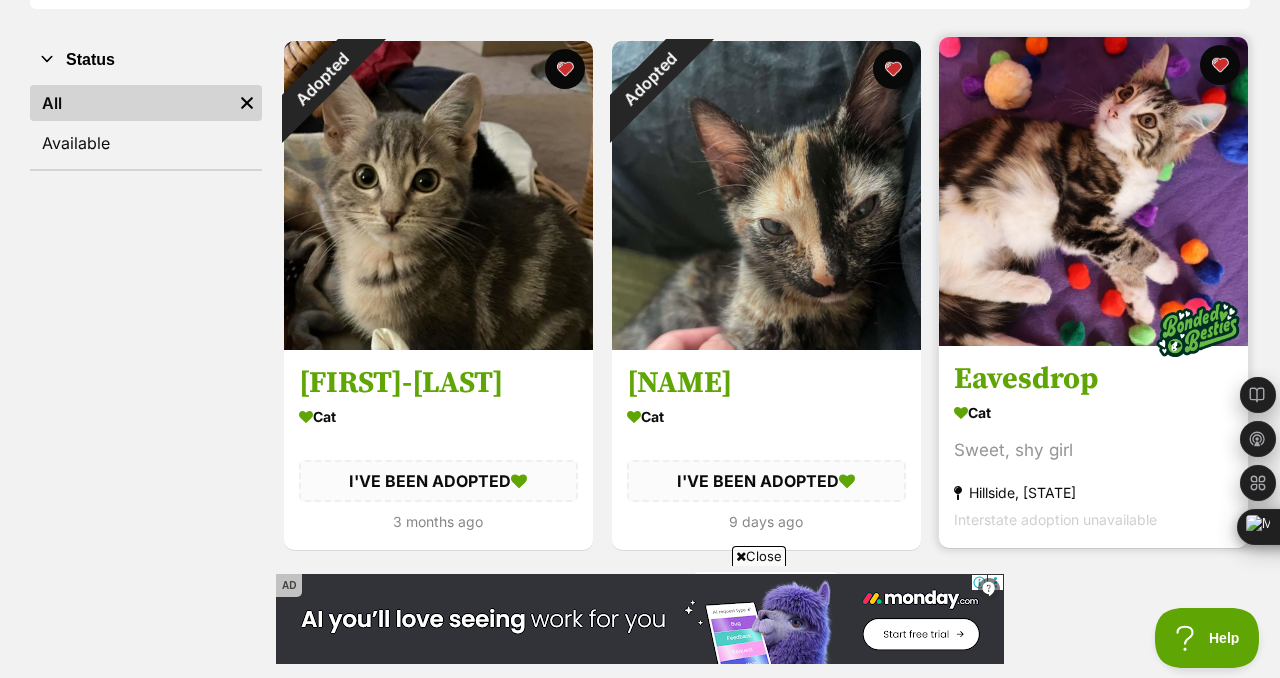 click at bounding box center [1093, 191] 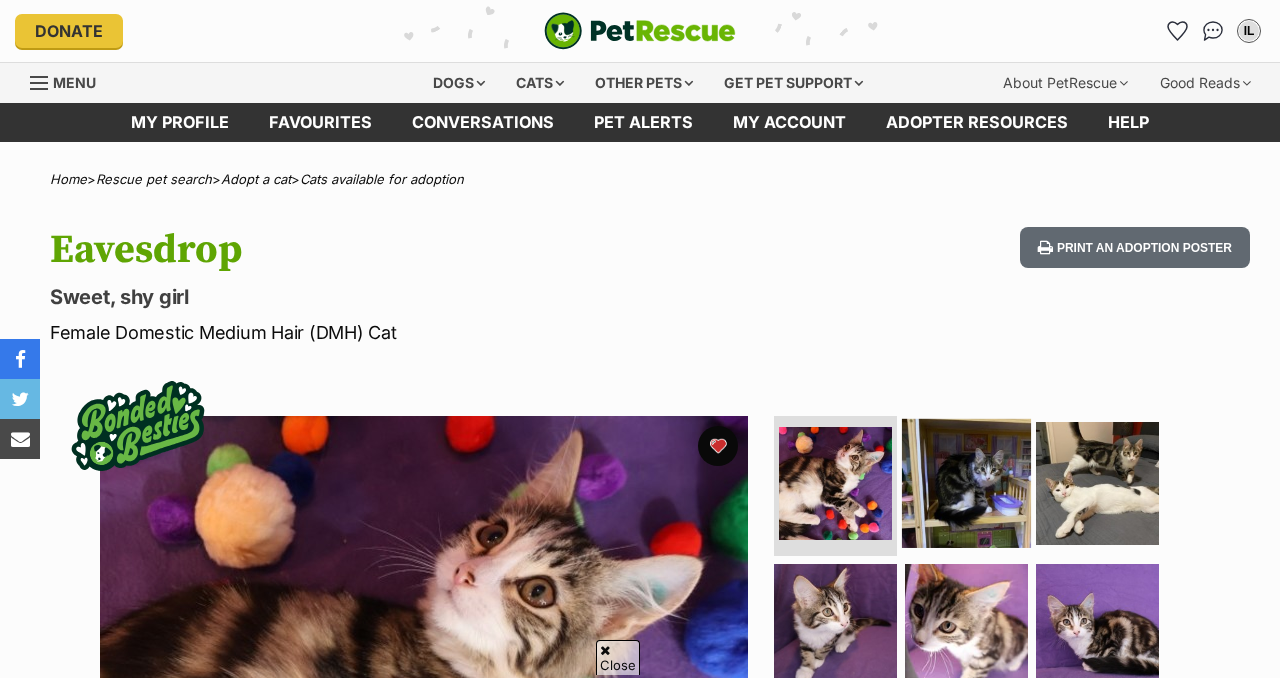 scroll, scrollTop: 145, scrollLeft: 0, axis: vertical 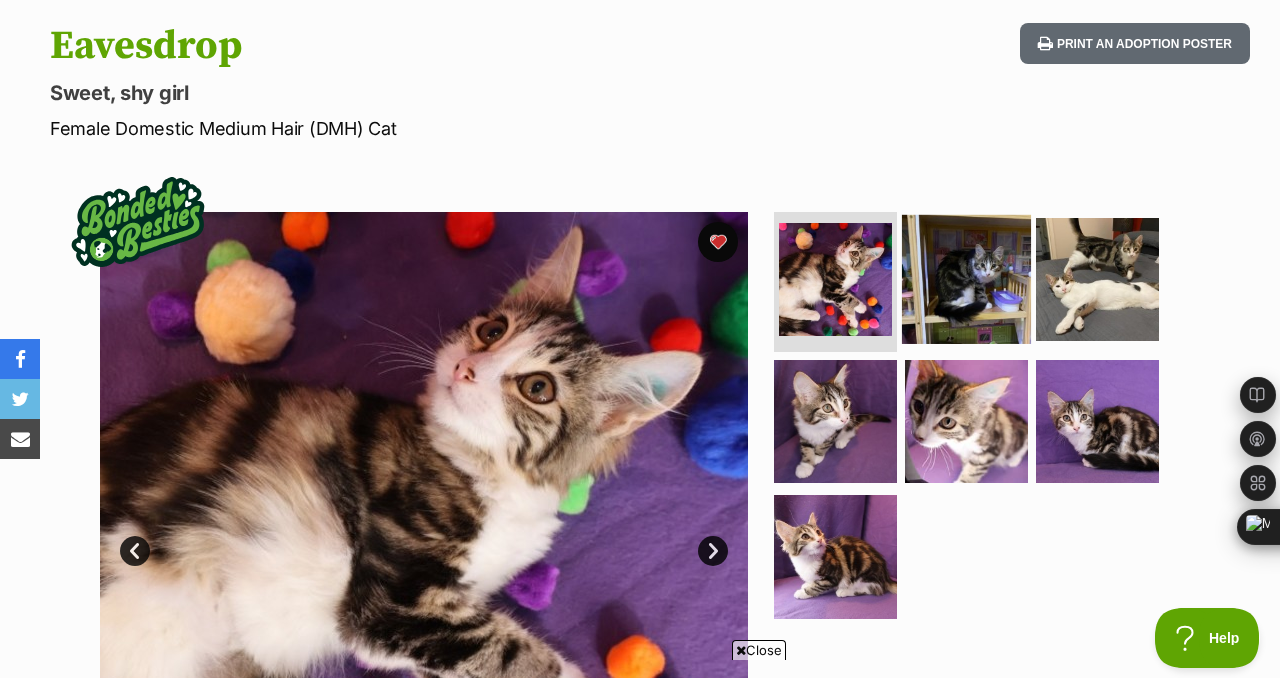 drag, startPoint x: 955, startPoint y: 282, endPoint x: 1046, endPoint y: 278, distance: 91.08787 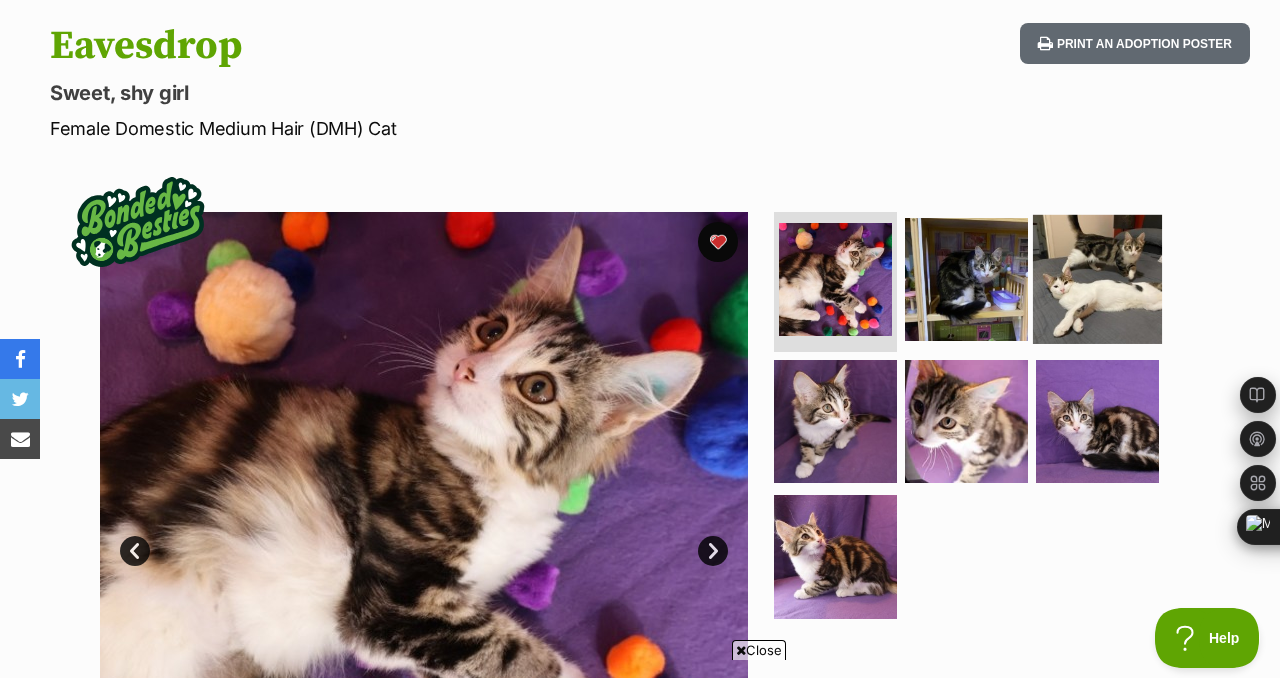 click at bounding box center (966, 279) 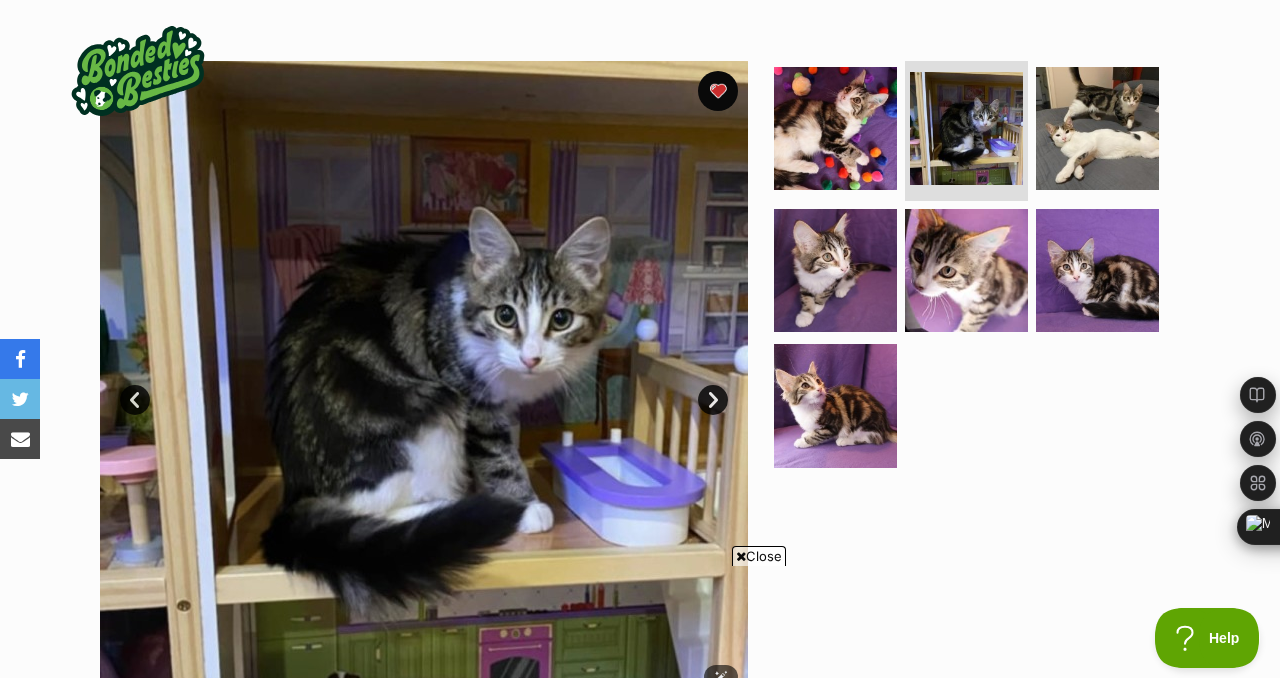 scroll, scrollTop: 365, scrollLeft: 0, axis: vertical 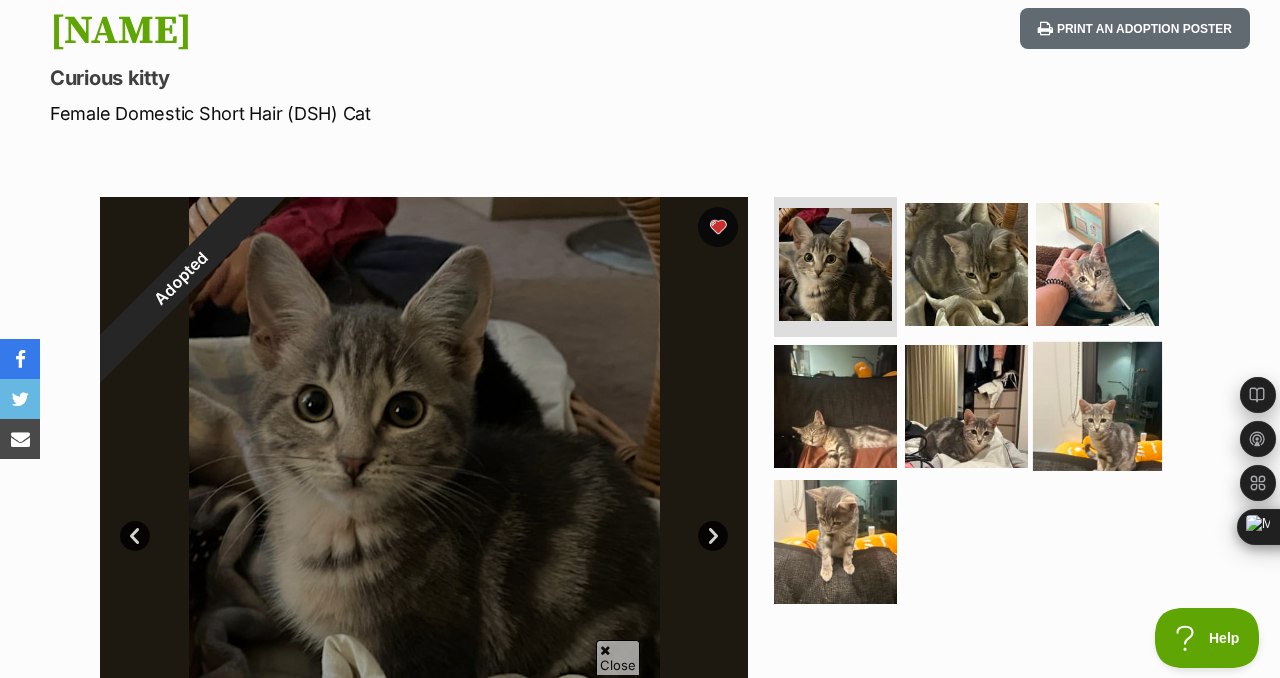 click at bounding box center [1097, 405] 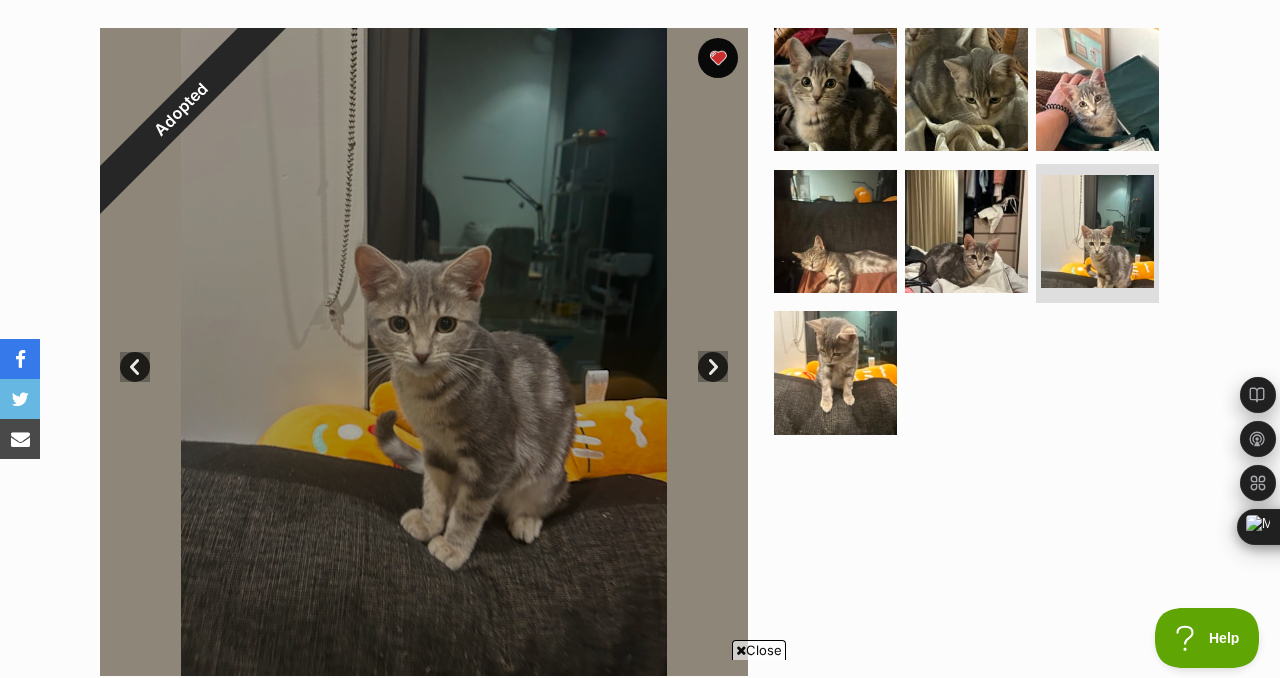 scroll, scrollTop: 389, scrollLeft: 0, axis: vertical 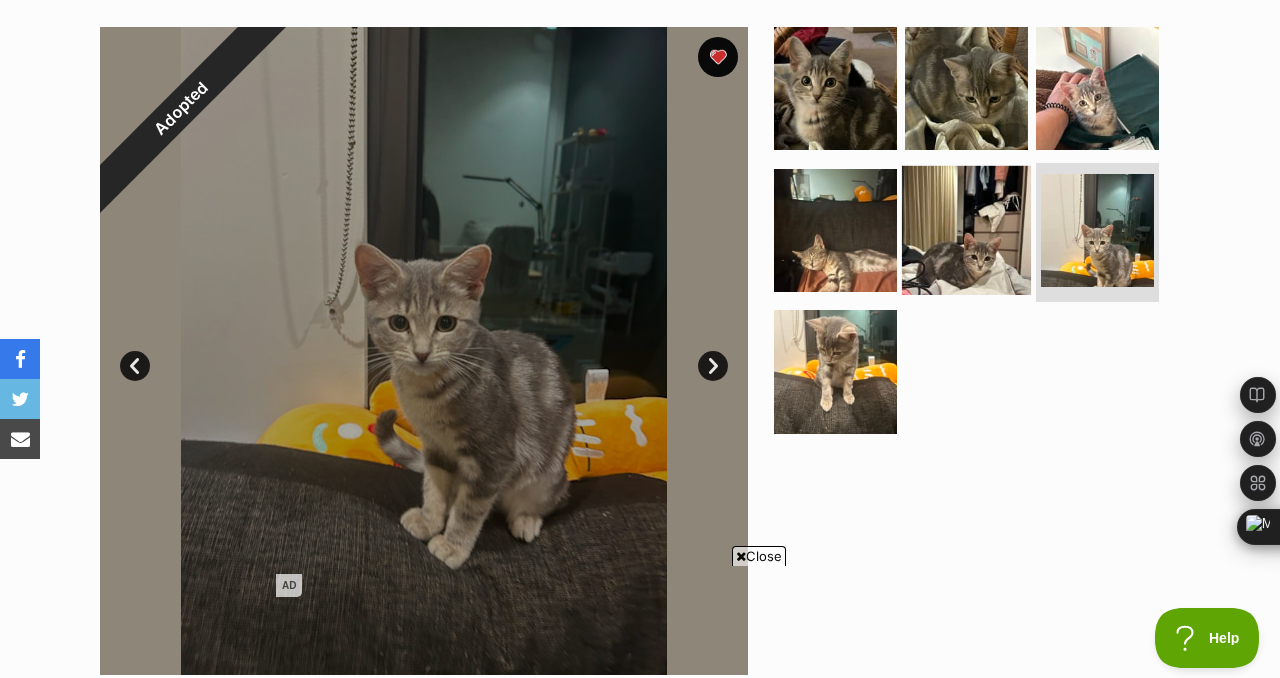 click at bounding box center [966, 229] 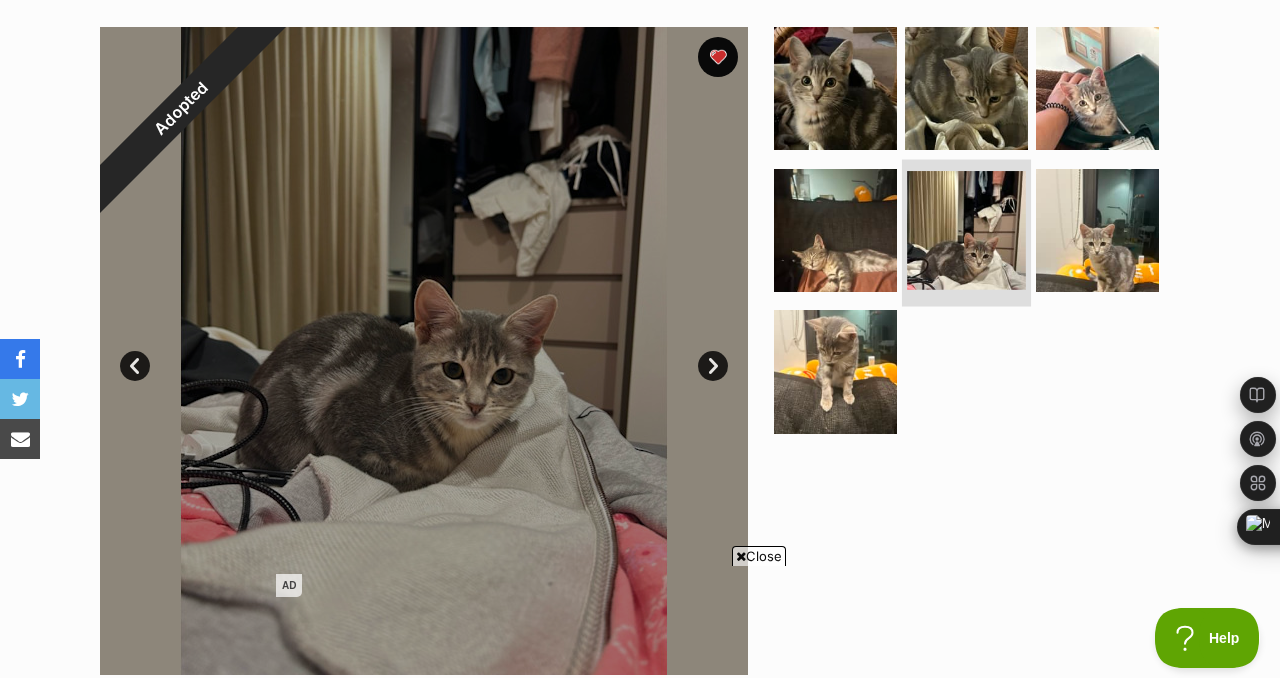 click at bounding box center (966, 230) 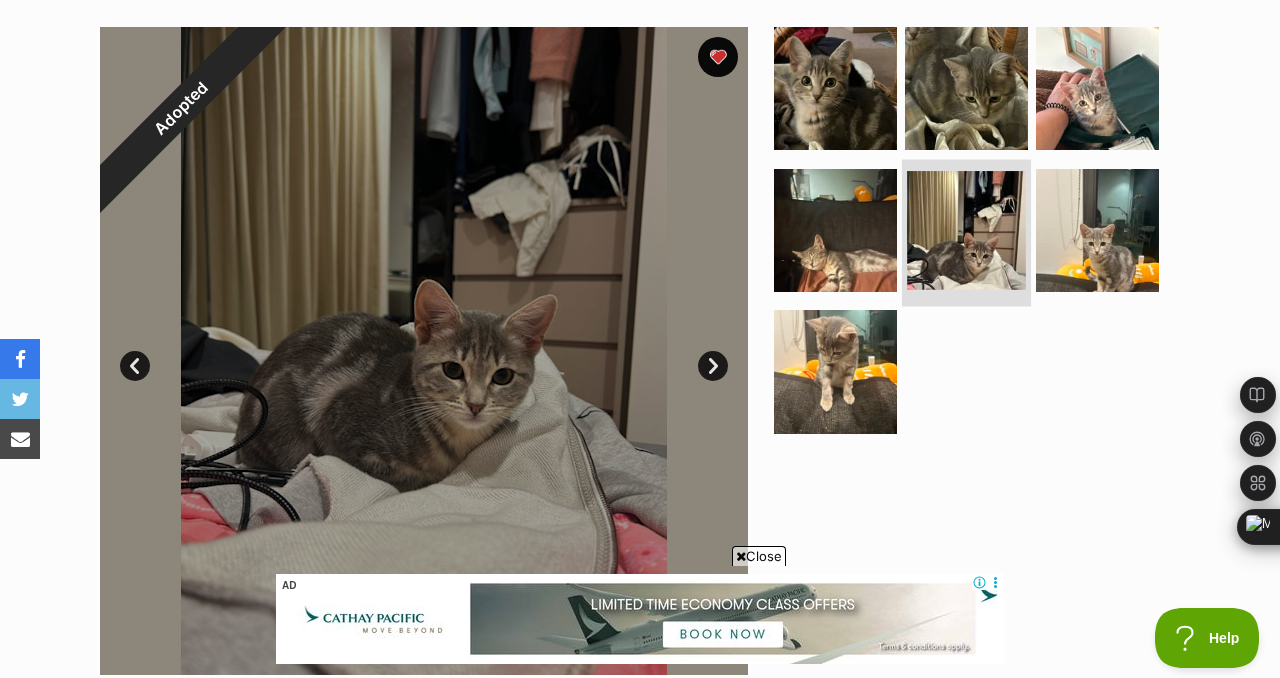 scroll, scrollTop: 0, scrollLeft: 0, axis: both 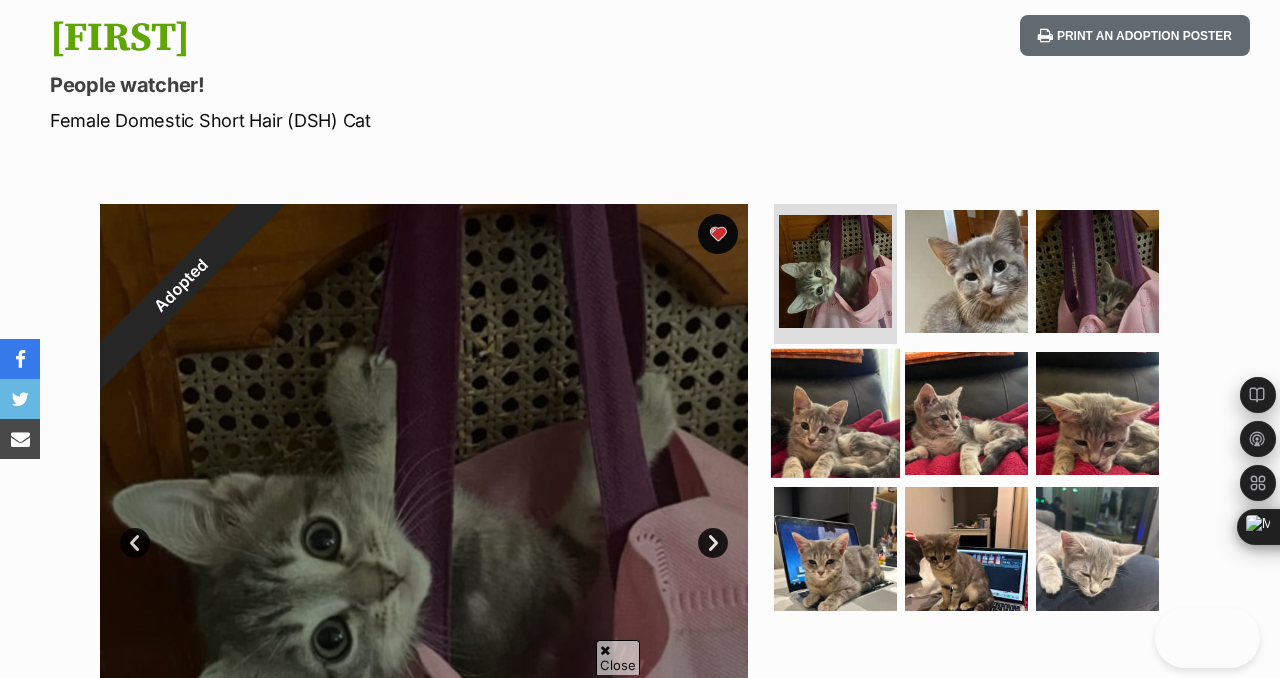 click at bounding box center [835, 412] 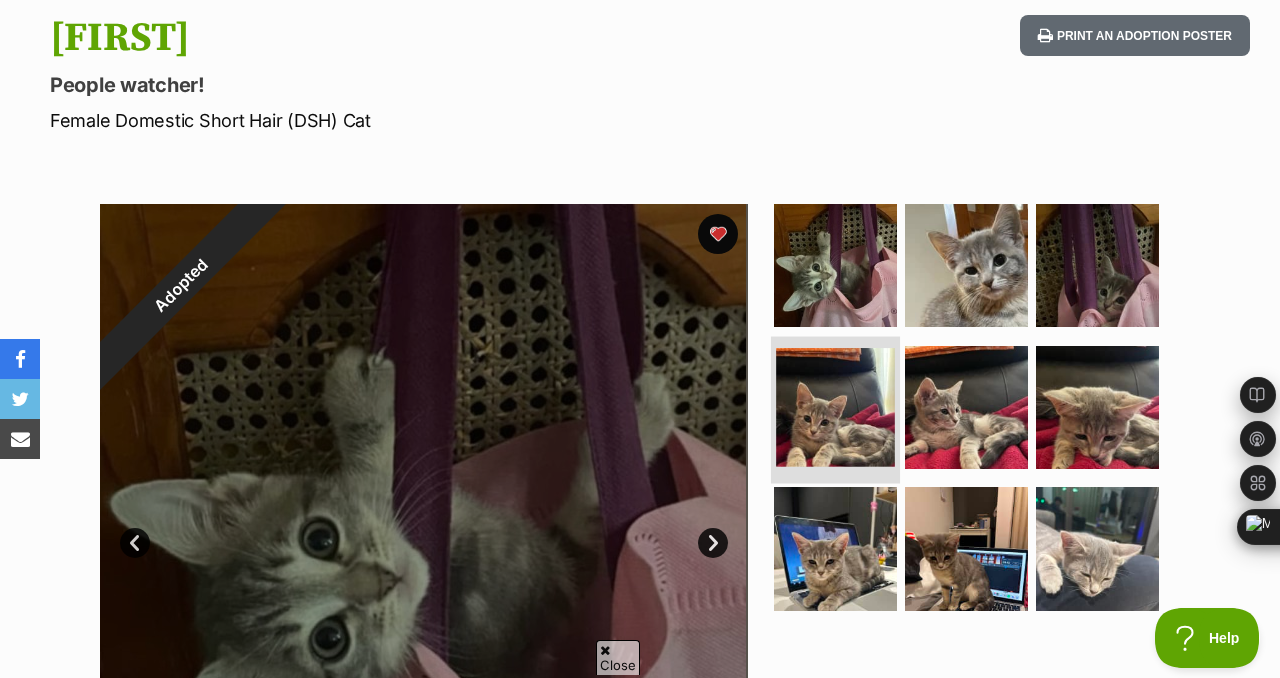 scroll, scrollTop: 0, scrollLeft: 0, axis: both 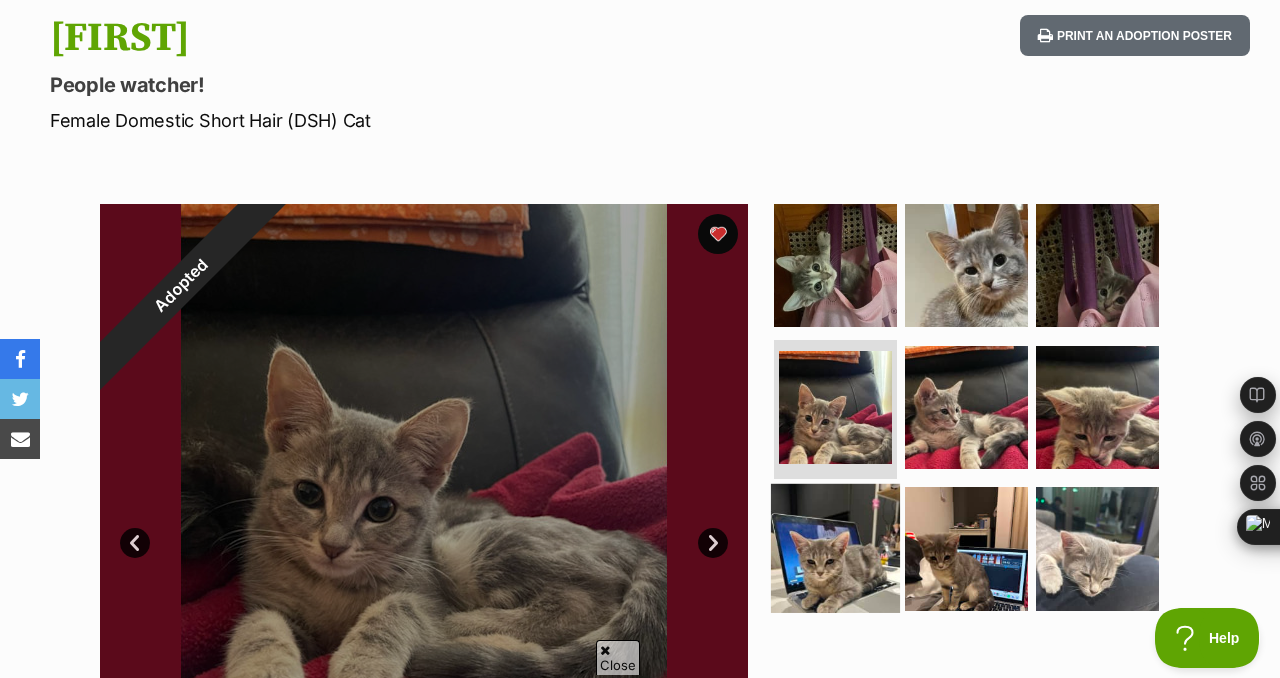 click at bounding box center [835, 548] 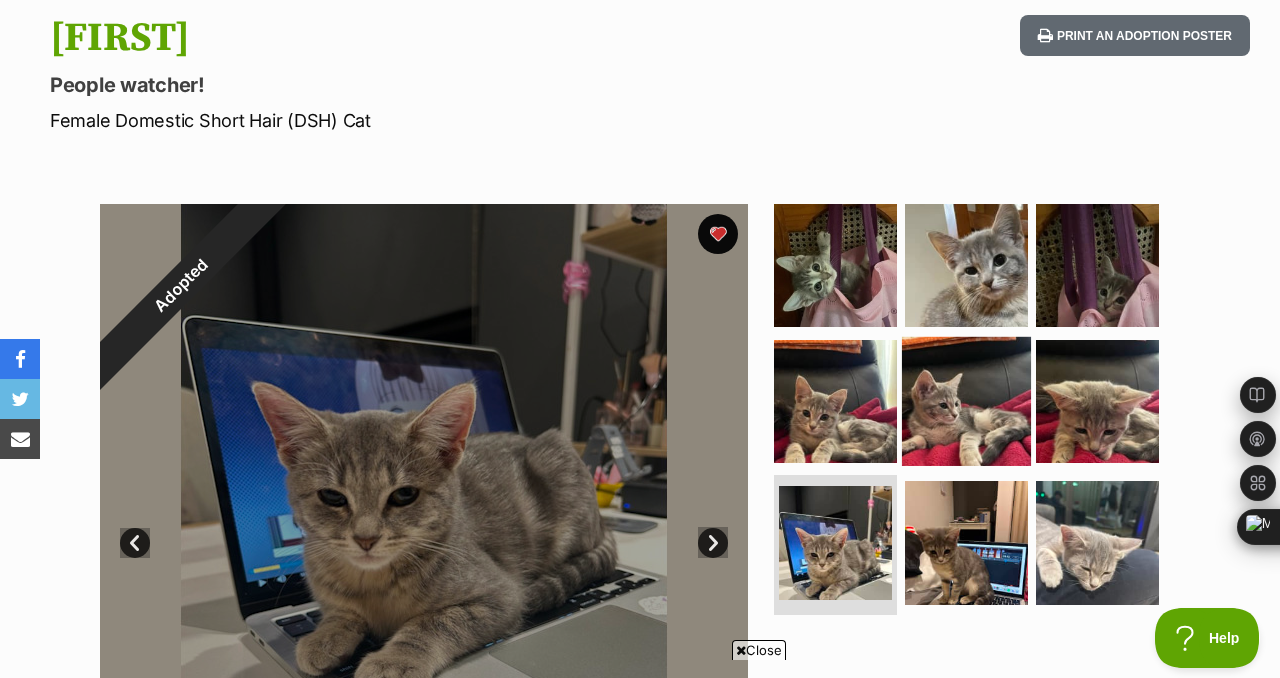 click at bounding box center (966, 400) 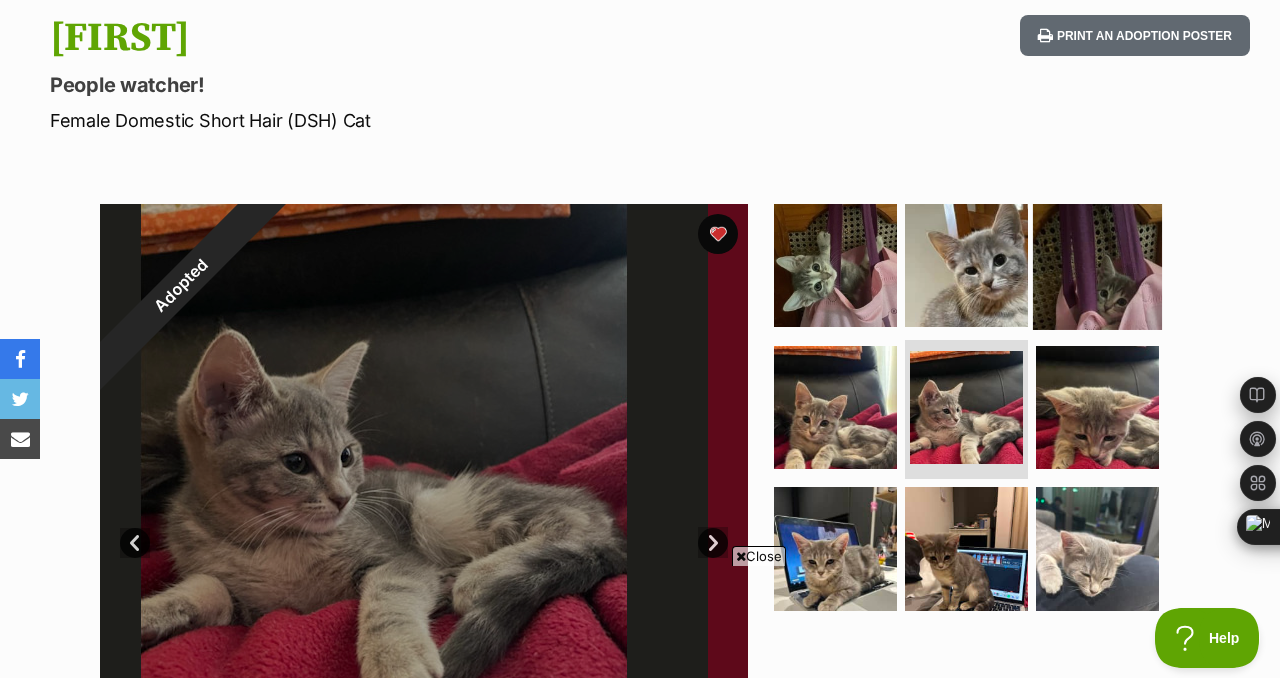 scroll, scrollTop: 0, scrollLeft: 0, axis: both 